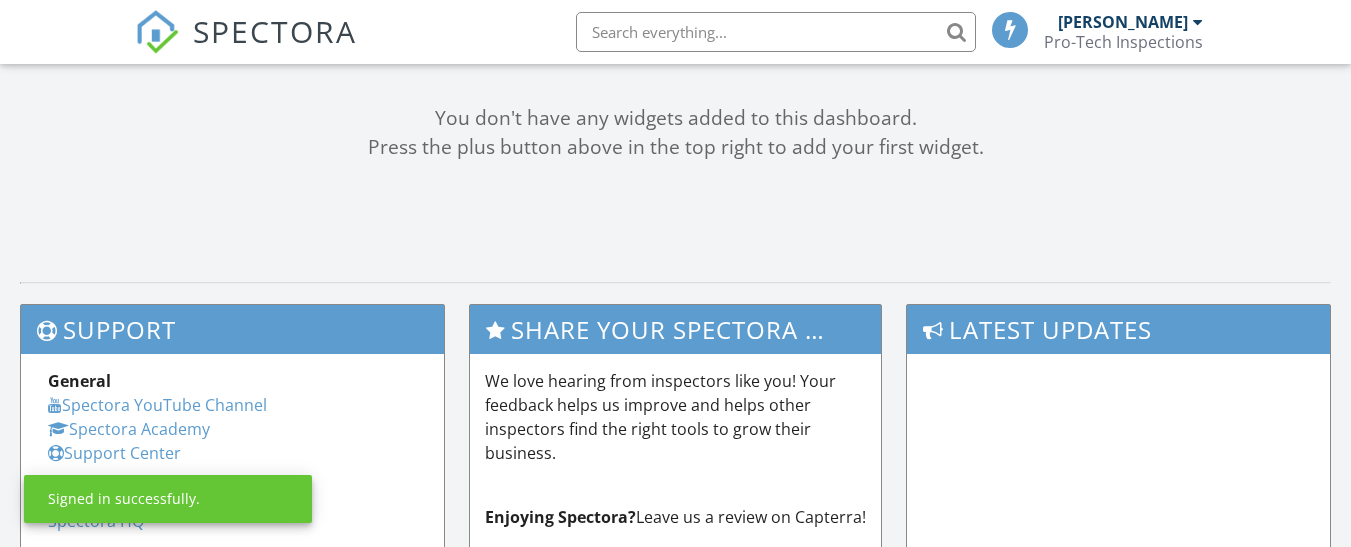scroll, scrollTop: 200, scrollLeft: 0, axis: vertical 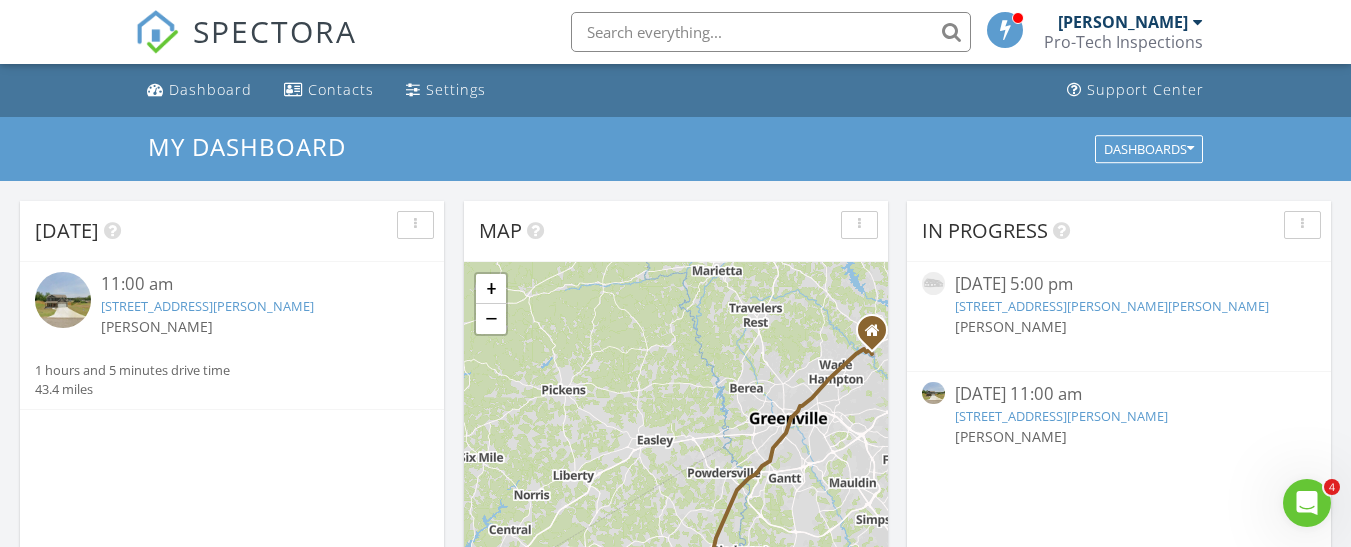 click on "112 Inlet Pointe Dr, Anderson, SC 29625" at bounding box center (1061, 416) 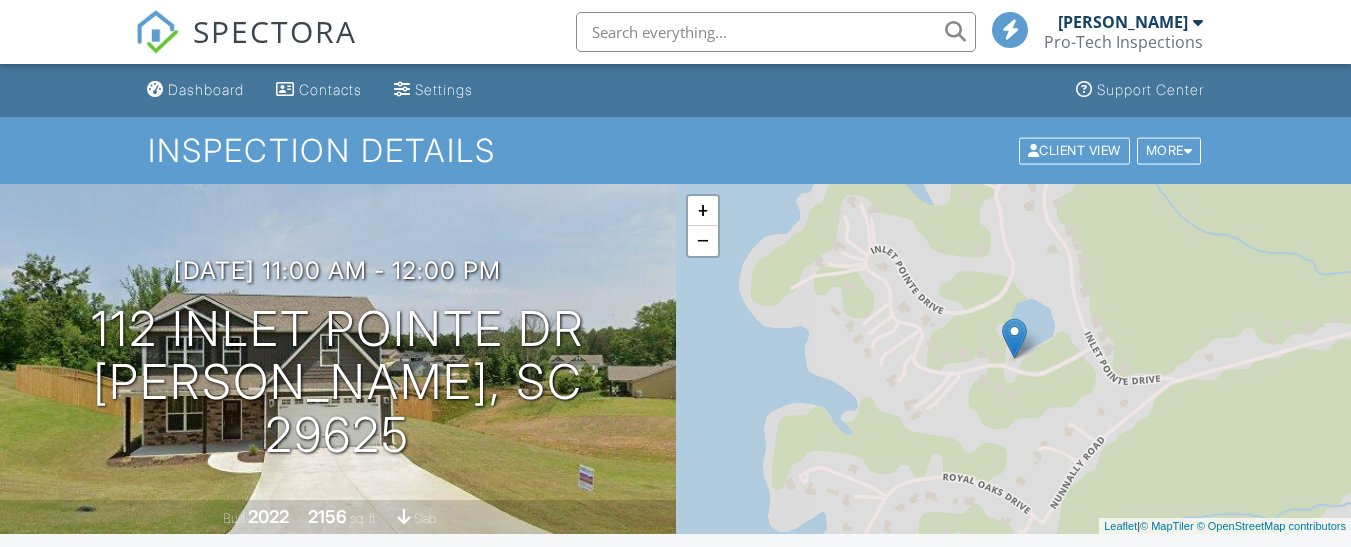 scroll, scrollTop: 400, scrollLeft: 0, axis: vertical 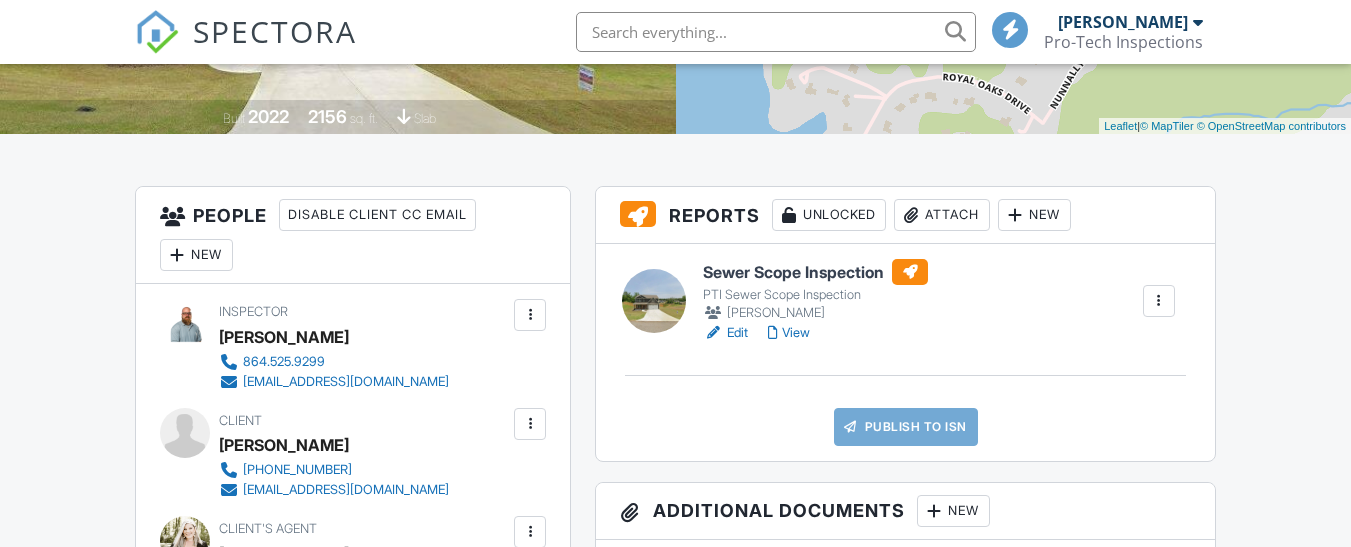 click on "Sewer Scope Inspection" at bounding box center [815, 272] 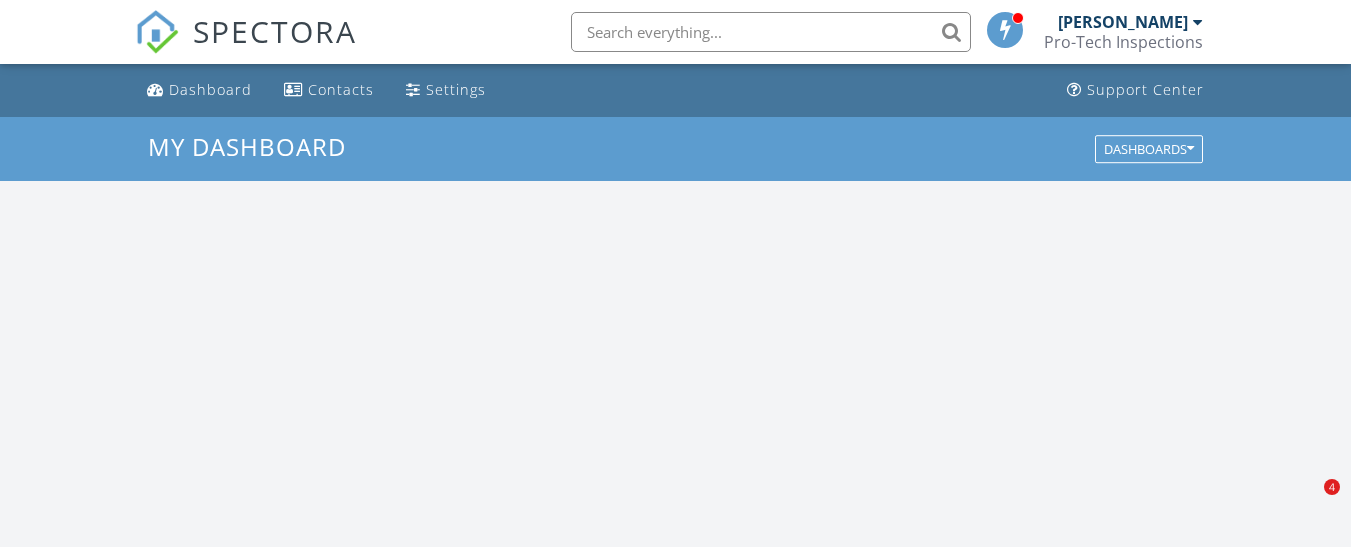 scroll, scrollTop: 0, scrollLeft: 0, axis: both 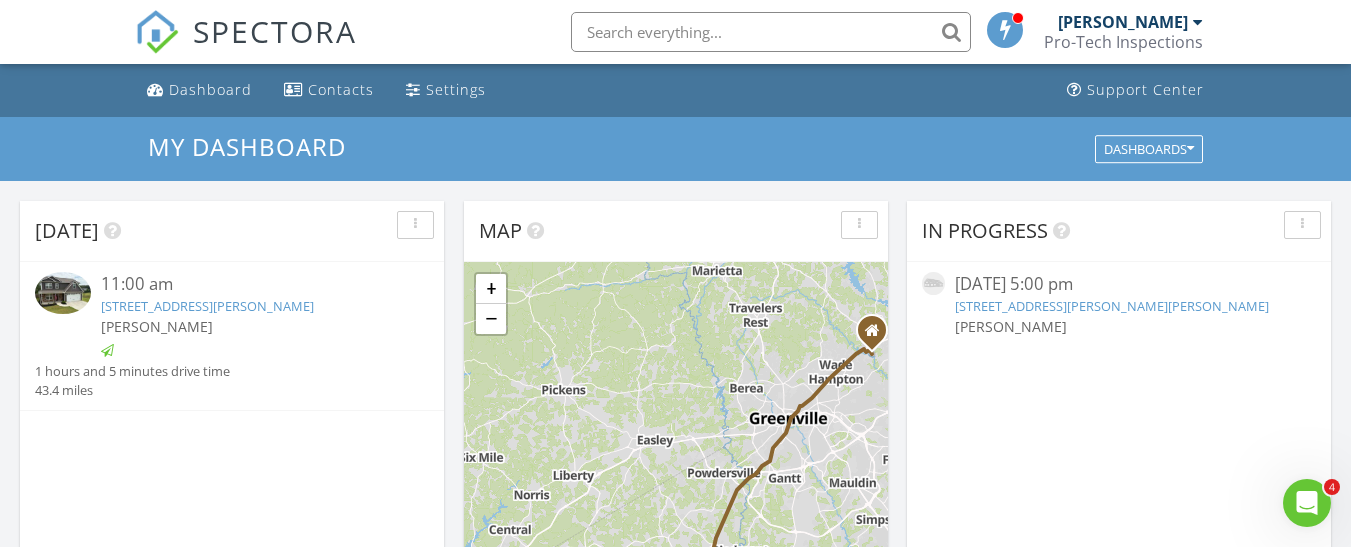 click at bounding box center [771, 32] 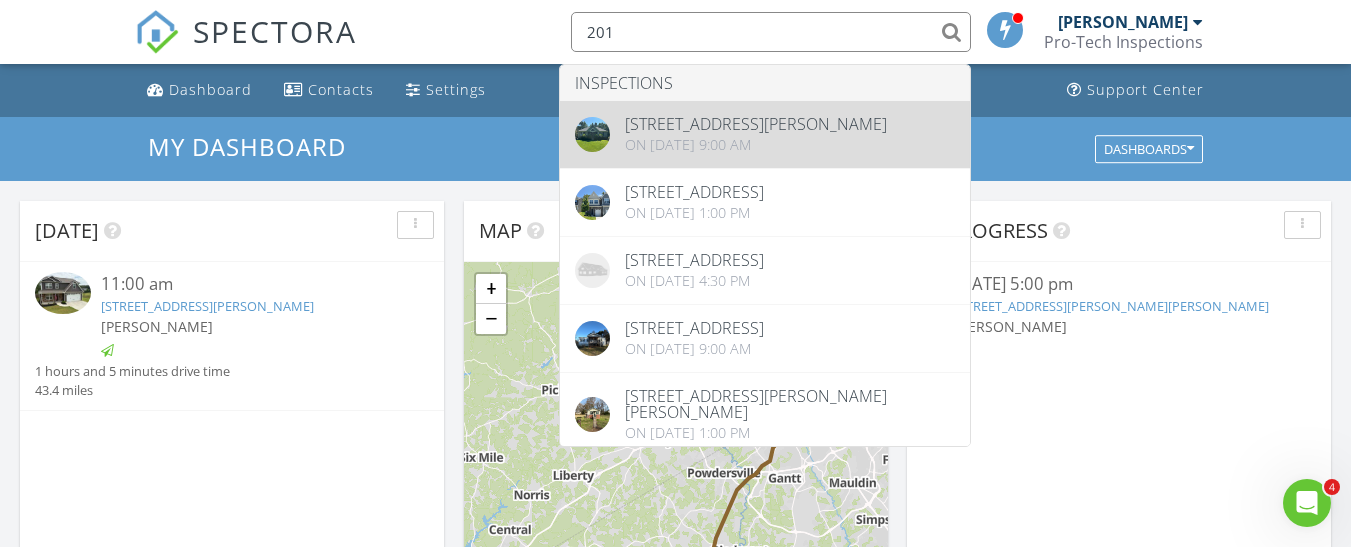 type on "201" 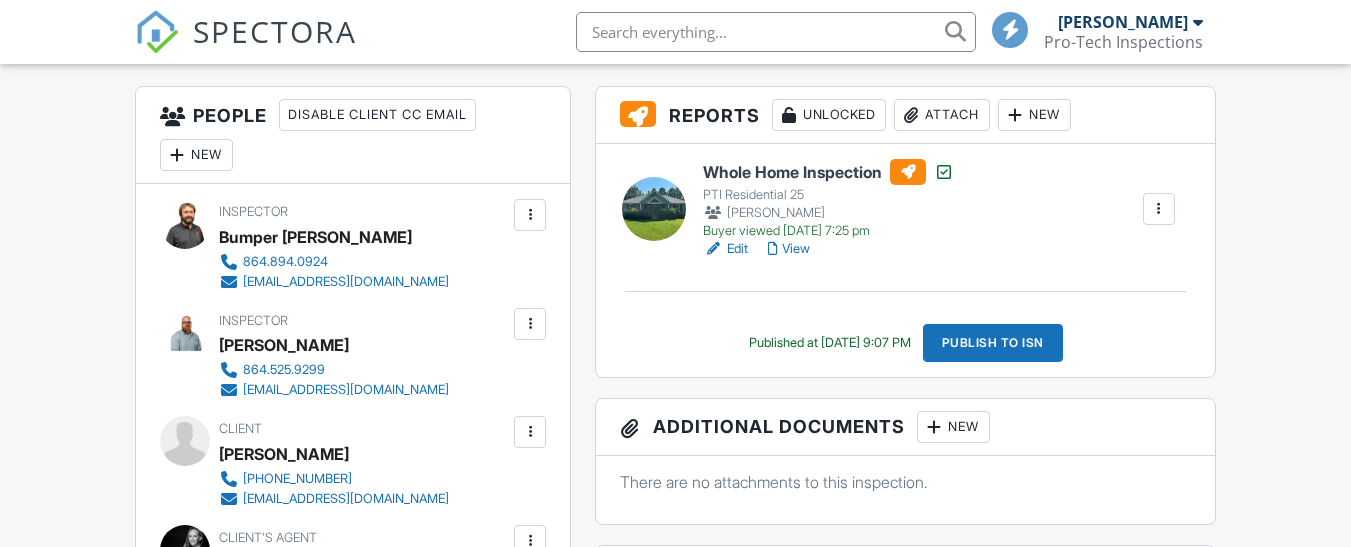 scroll, scrollTop: 500, scrollLeft: 0, axis: vertical 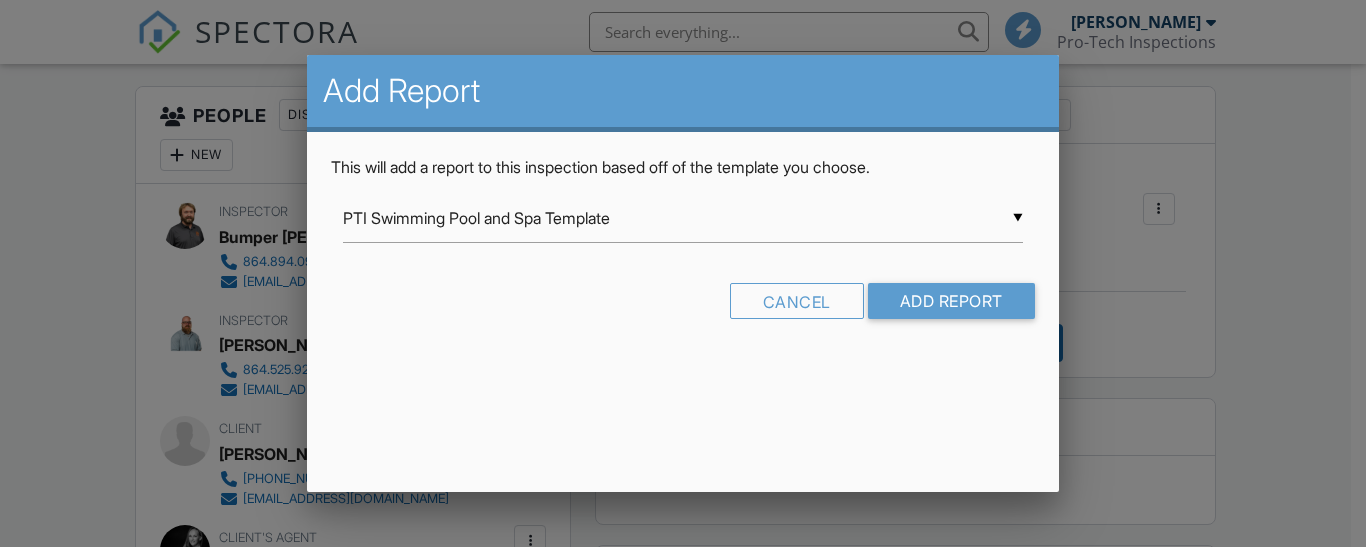 click on "PTI Swimming Pool and Spa Template" at bounding box center (682, 218) 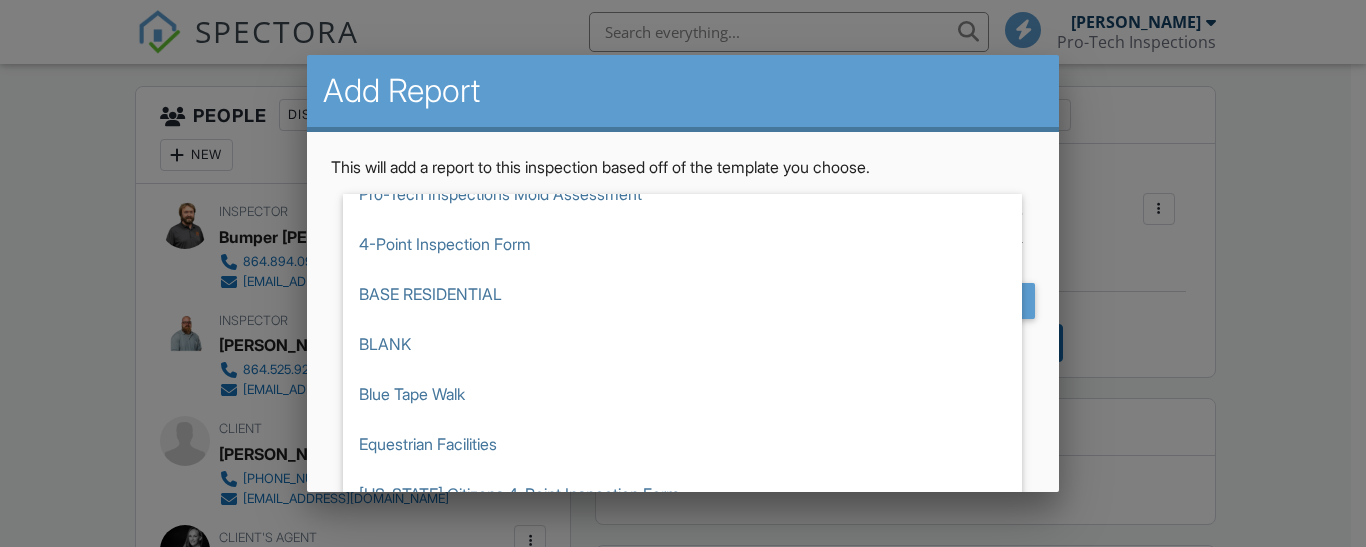scroll, scrollTop: 400, scrollLeft: 0, axis: vertical 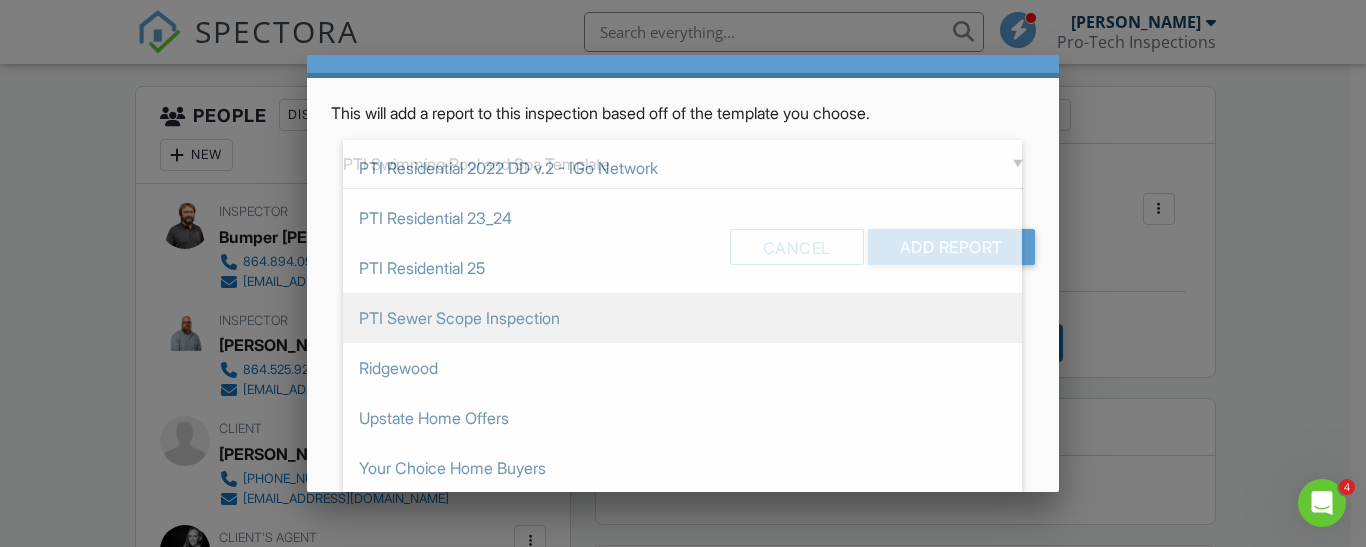 click on "PTI Sewer Scope Inspection" at bounding box center [682, 318] 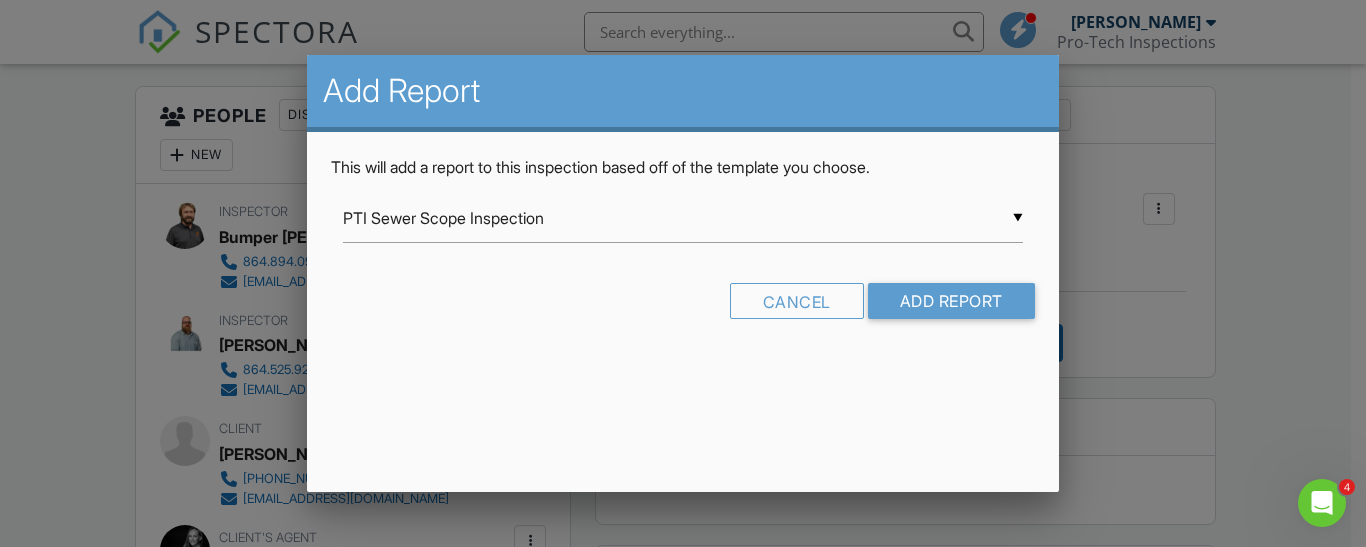 scroll, scrollTop: 0, scrollLeft: 0, axis: both 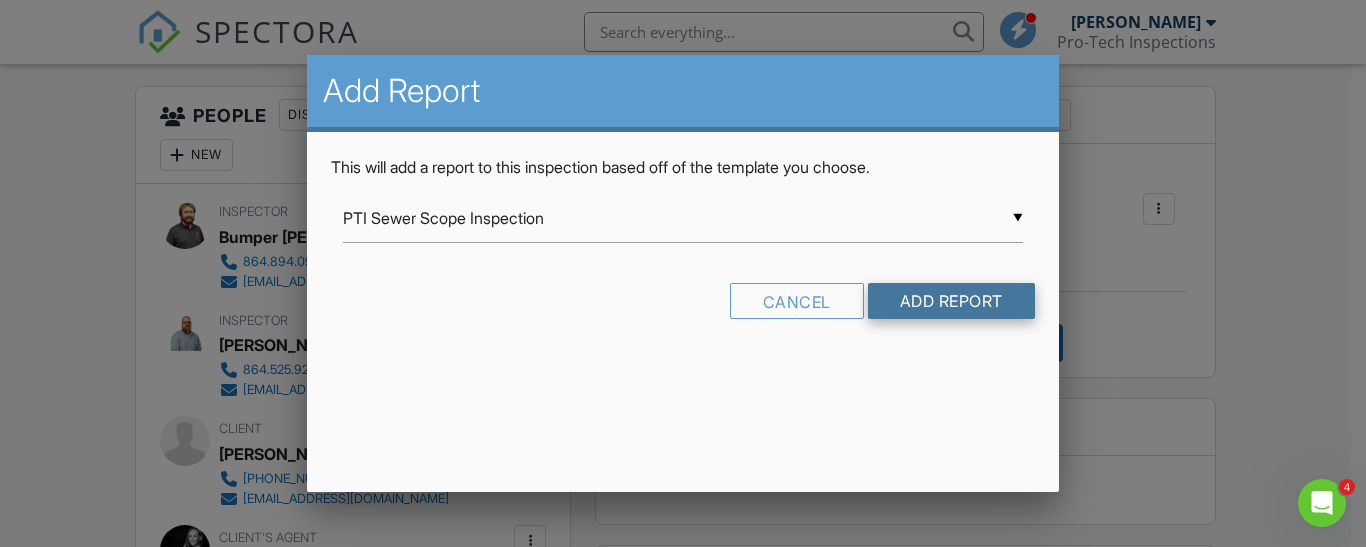 click on "Add Report" at bounding box center [951, 301] 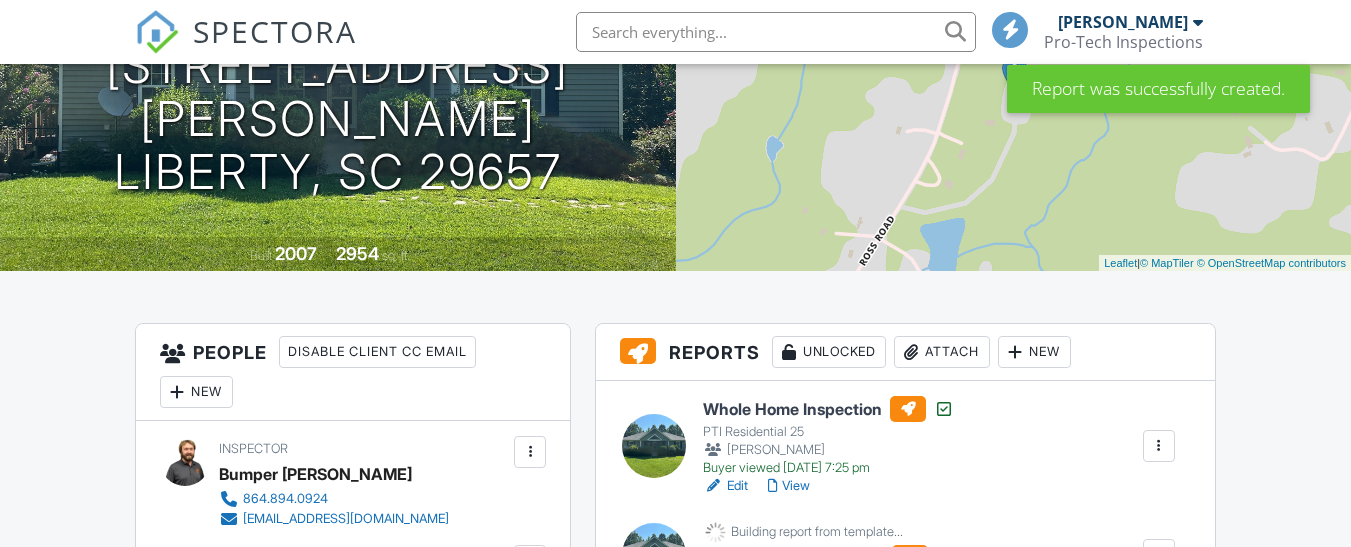 scroll, scrollTop: 500, scrollLeft: 0, axis: vertical 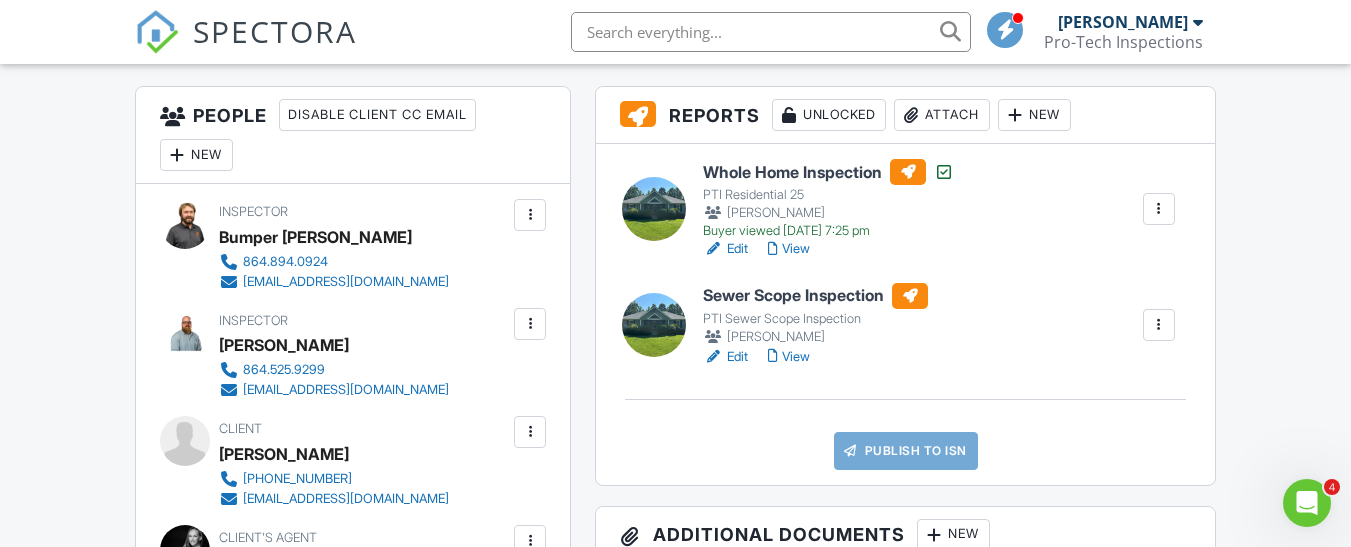 click on "Sewer Scope Inspection" at bounding box center [815, 296] 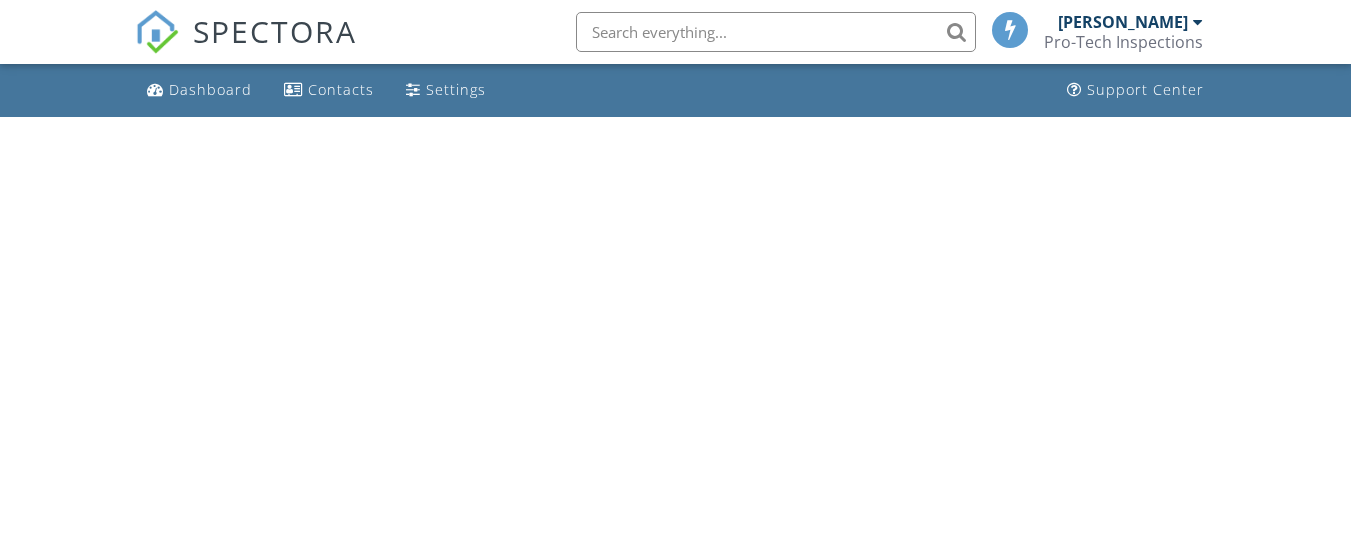 scroll, scrollTop: 0, scrollLeft: 0, axis: both 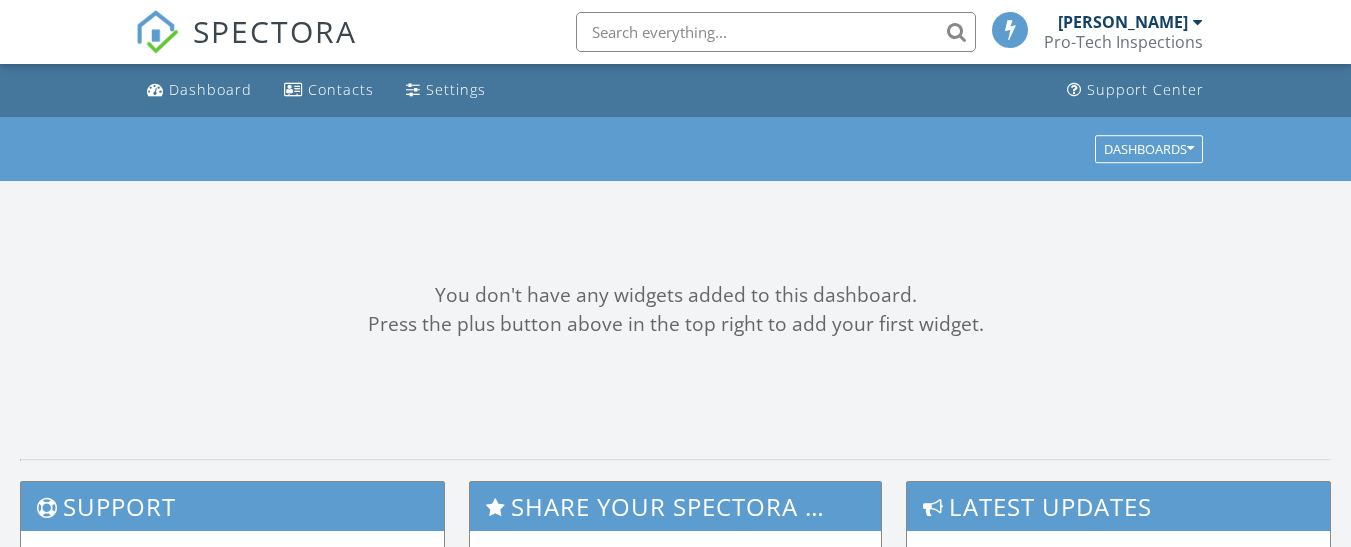 click at bounding box center (776, 32) 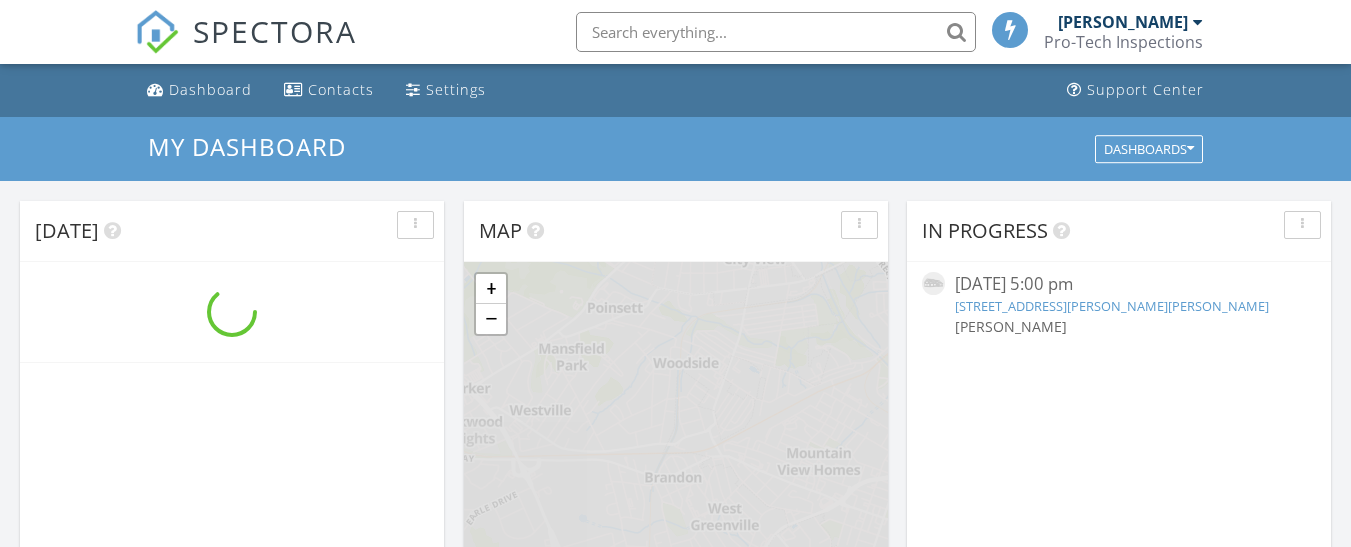 scroll, scrollTop: 10, scrollLeft: 10, axis: both 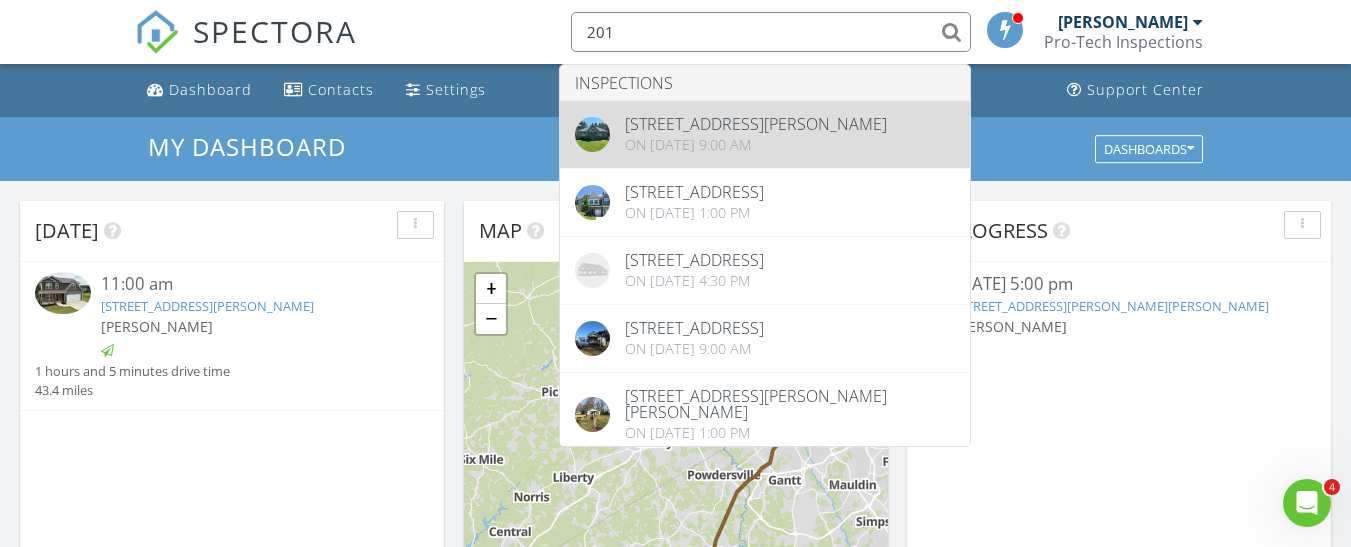 type on "201" 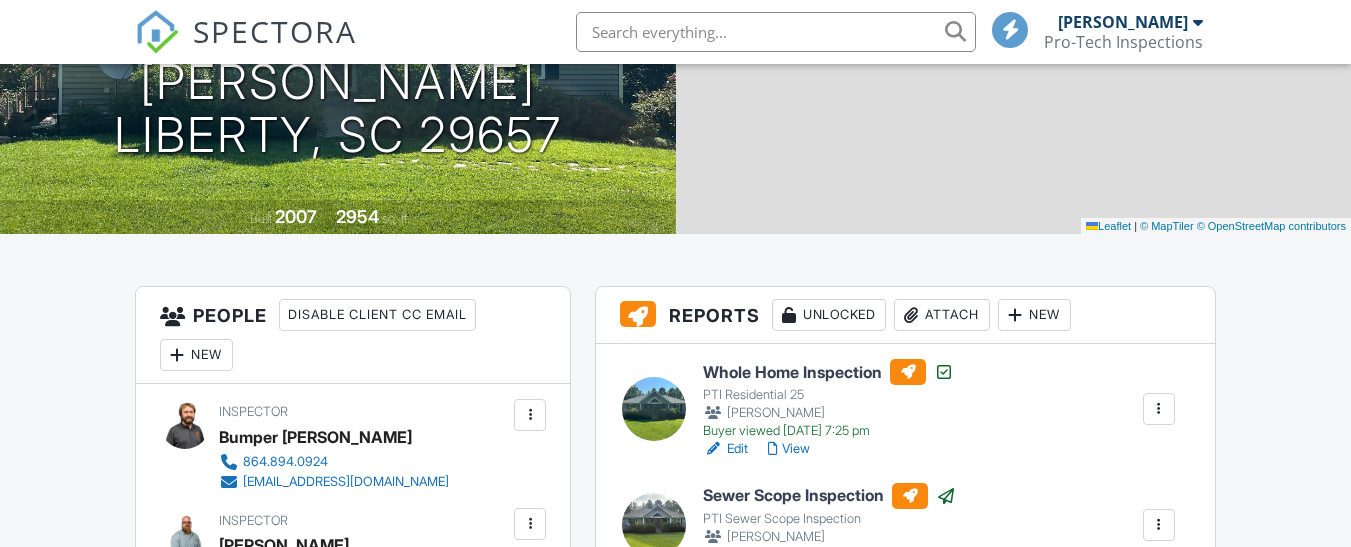 scroll, scrollTop: 400, scrollLeft: 0, axis: vertical 